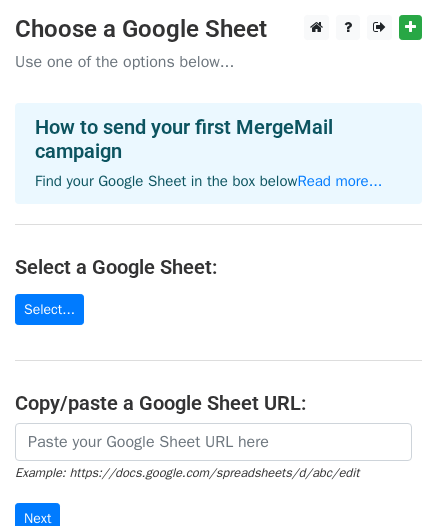scroll, scrollTop: 0, scrollLeft: 0, axis: both 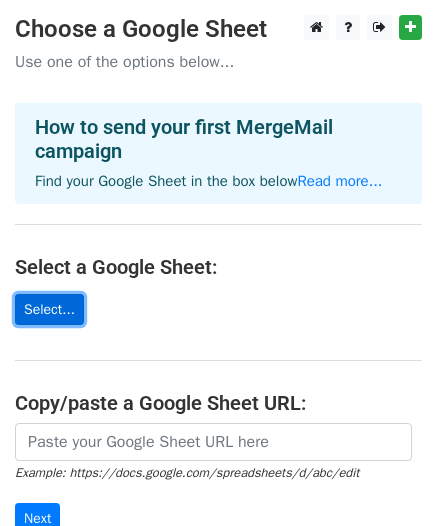 click on "Select..." at bounding box center [49, 309] 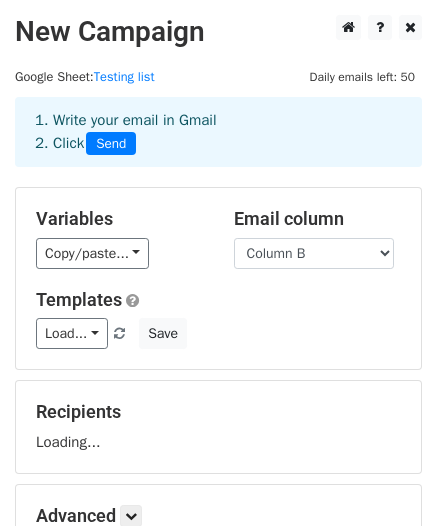 scroll, scrollTop: 0, scrollLeft: 0, axis: both 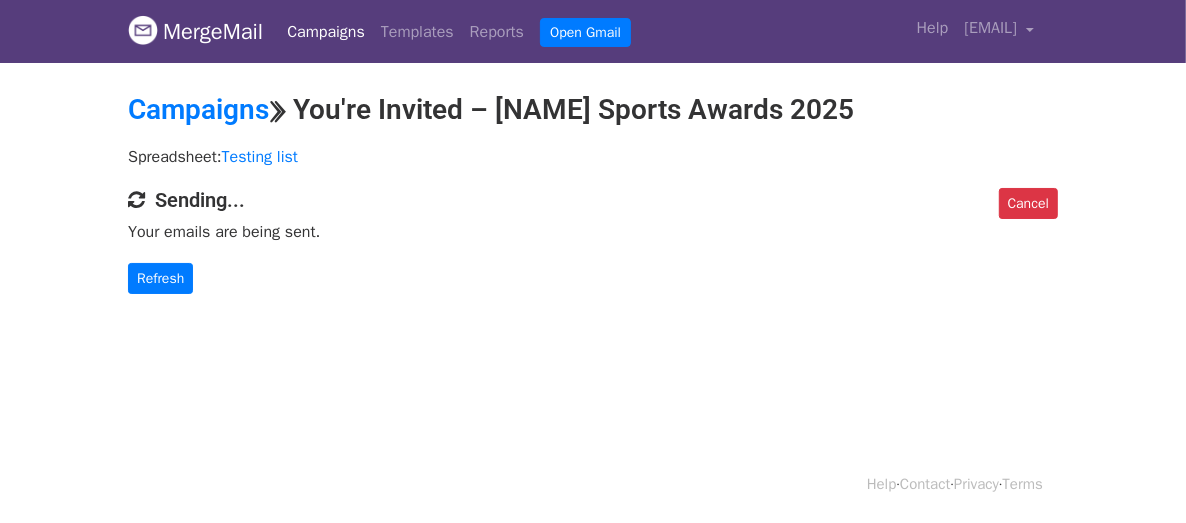 drag, startPoint x: 0, startPoint y: 0, endPoint x: 522, endPoint y: 122, distance: 536.06714 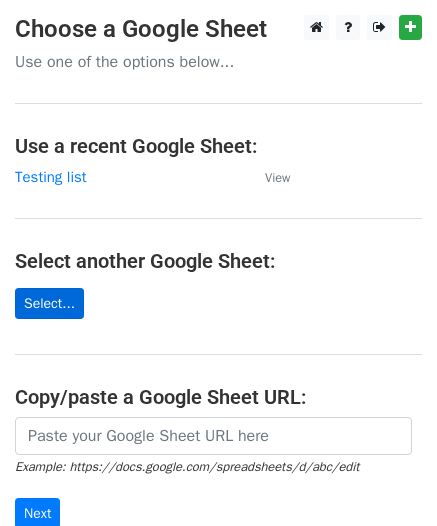 scroll, scrollTop: 0, scrollLeft: 0, axis: both 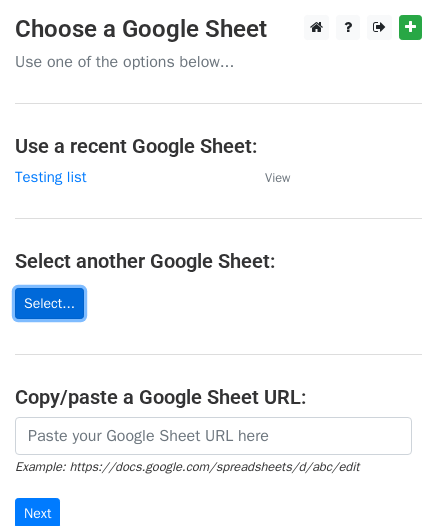click on "Select..." at bounding box center [49, 303] 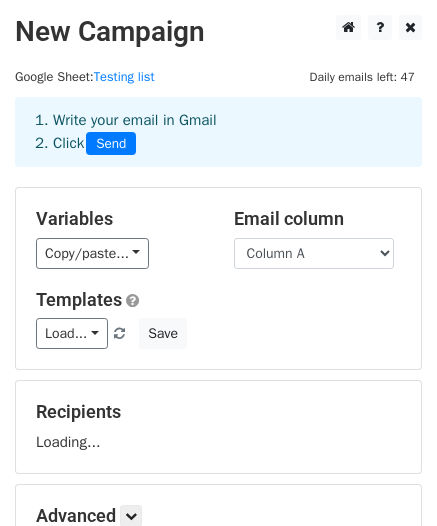 scroll, scrollTop: 0, scrollLeft: 0, axis: both 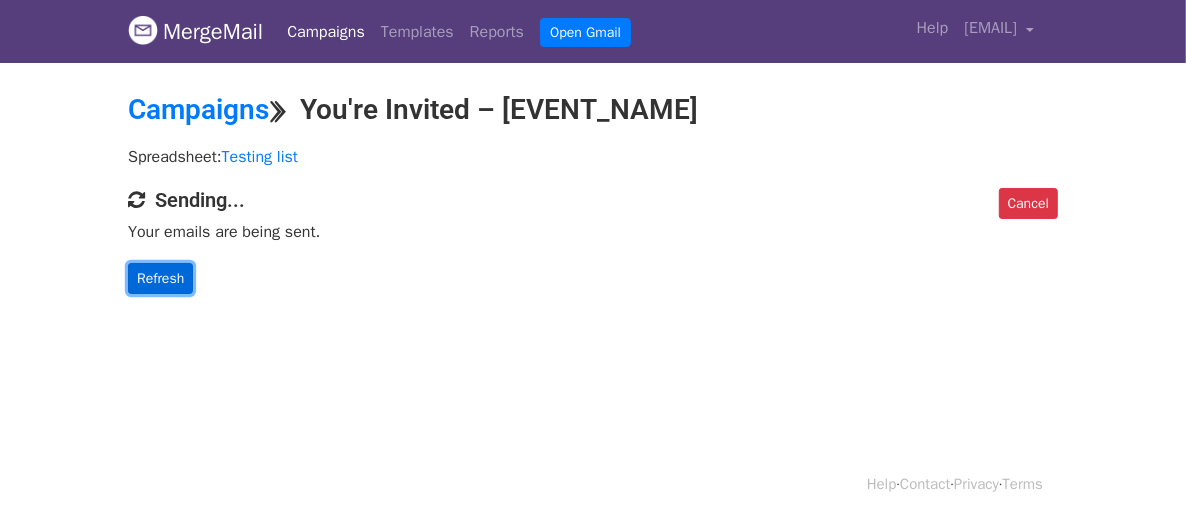 click on "Refresh" at bounding box center (160, 278) 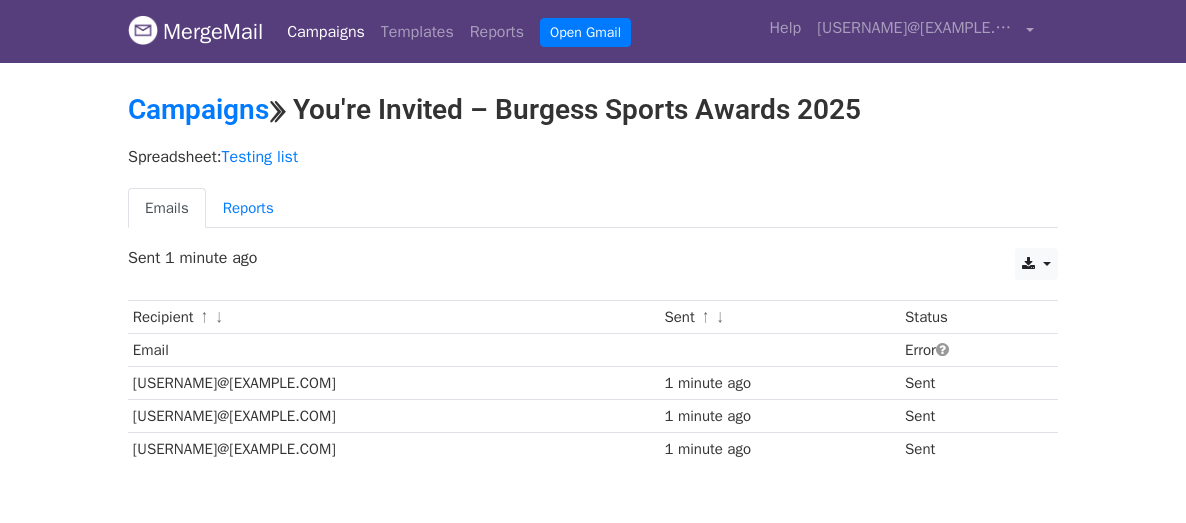 scroll, scrollTop: 0, scrollLeft: 0, axis: both 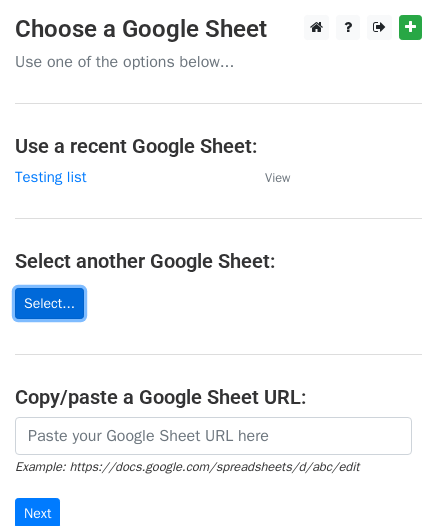 click on "Select..." at bounding box center [49, 303] 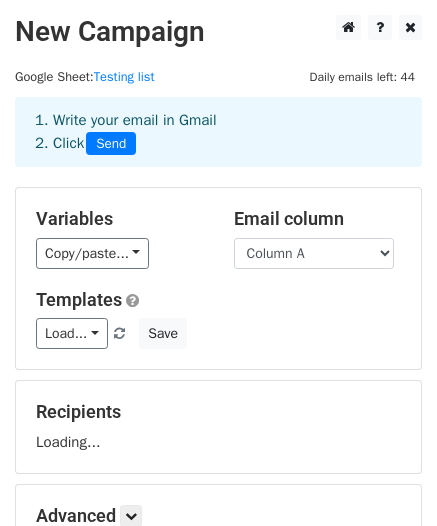 scroll, scrollTop: 0, scrollLeft: 0, axis: both 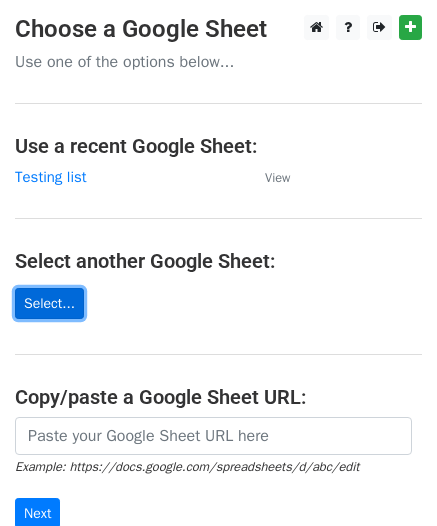 click on "Select..." at bounding box center (49, 303) 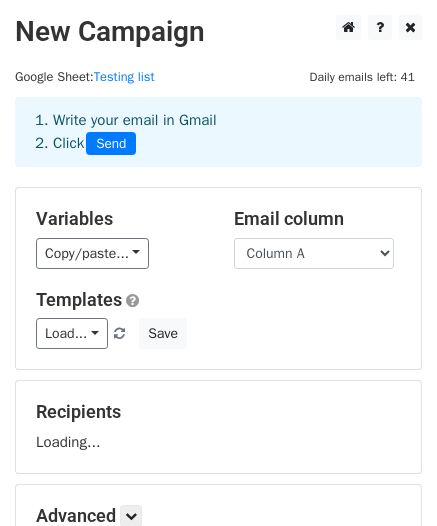 scroll, scrollTop: 0, scrollLeft: 0, axis: both 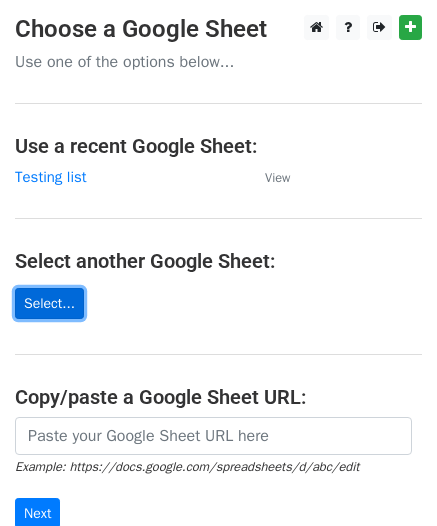click on "Select..." at bounding box center [49, 303] 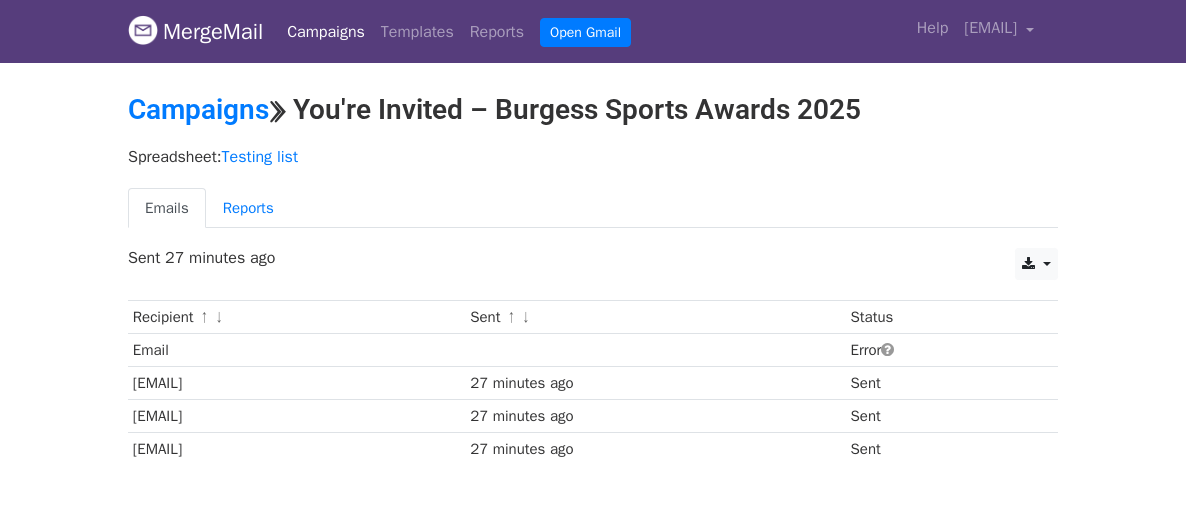 scroll, scrollTop: 0, scrollLeft: 0, axis: both 